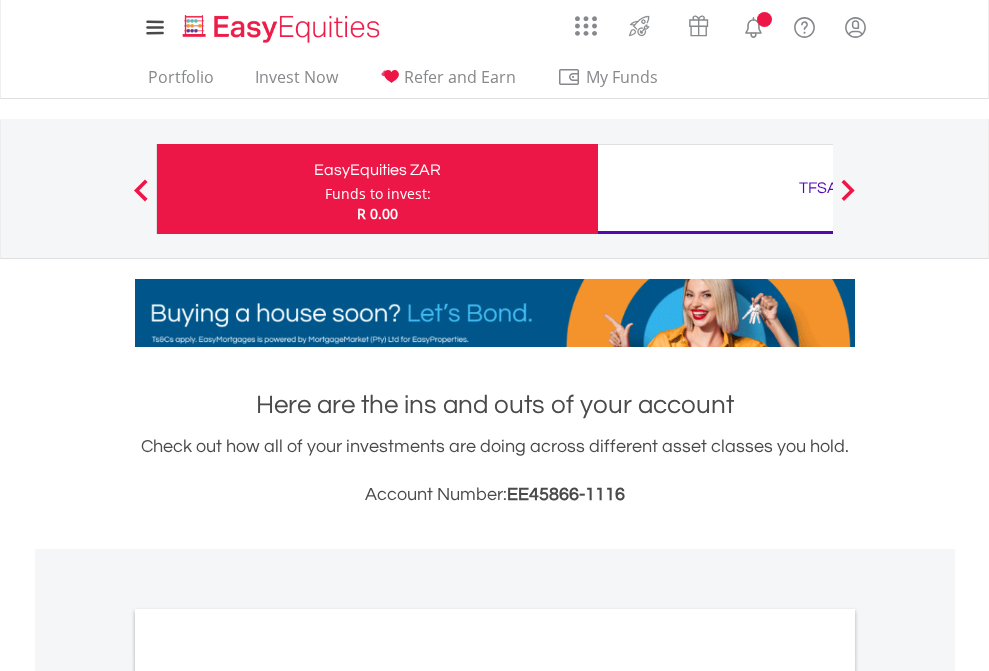 scroll, scrollTop: 0, scrollLeft: 0, axis: both 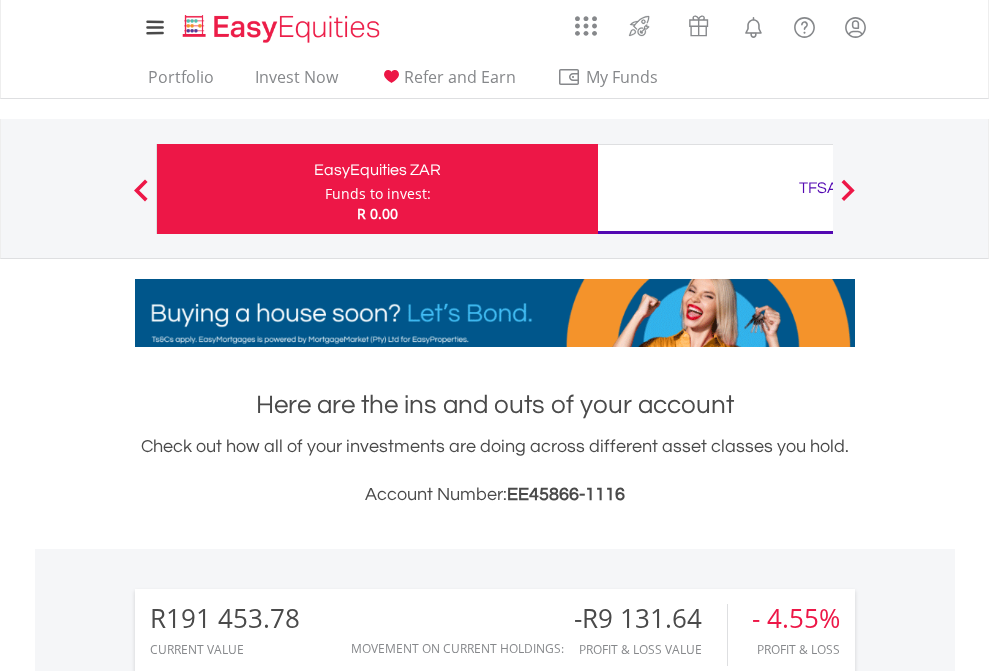 click on "Funds to invest:" at bounding box center [378, 194] 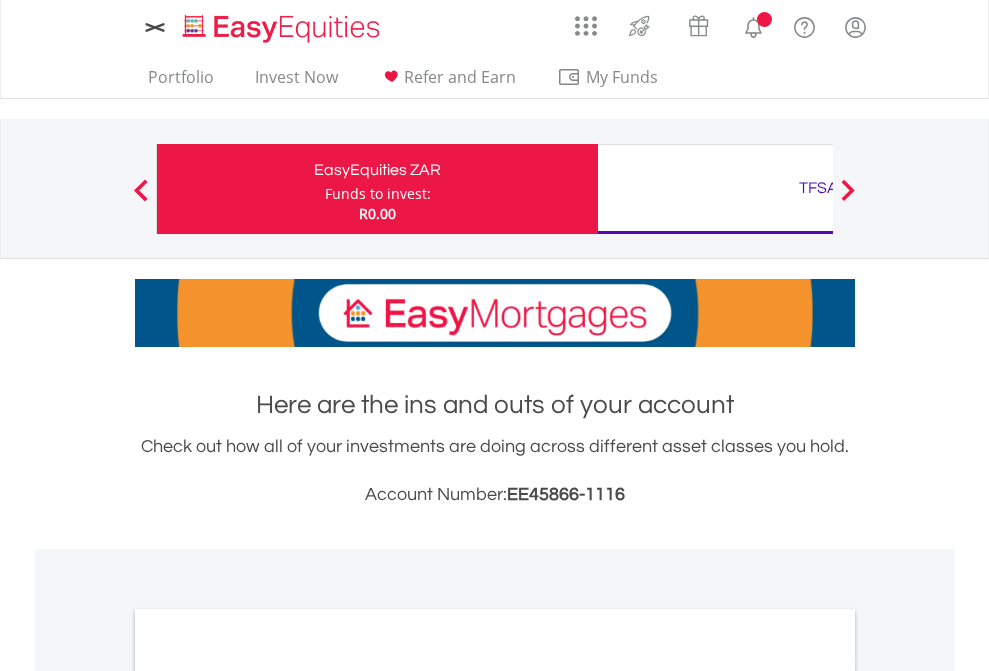scroll, scrollTop: 0, scrollLeft: 0, axis: both 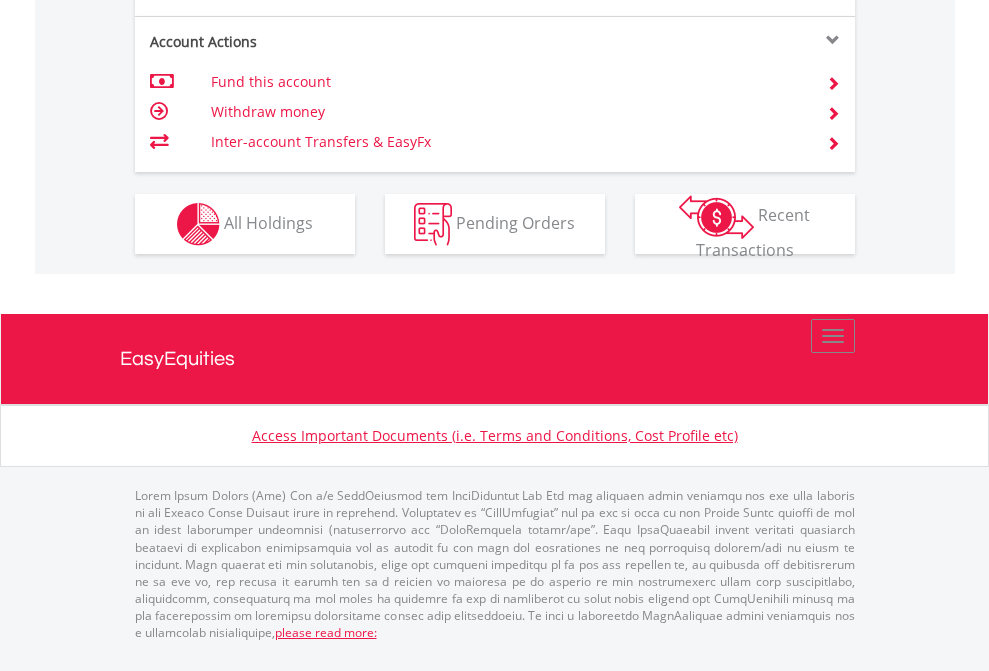 click on "Investment types" at bounding box center (706, -337) 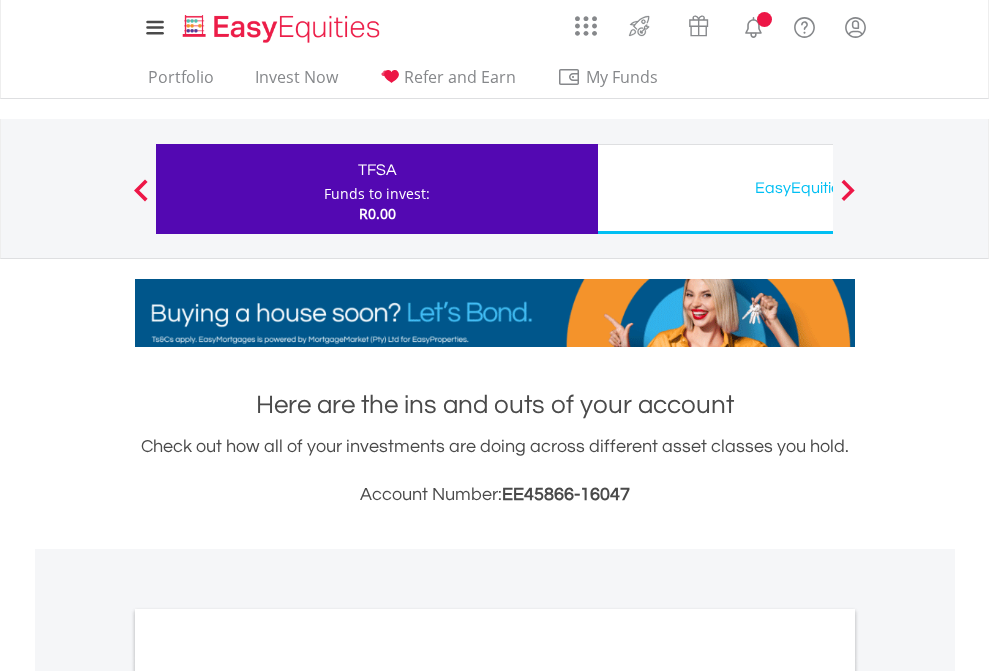 scroll, scrollTop: 0, scrollLeft: 0, axis: both 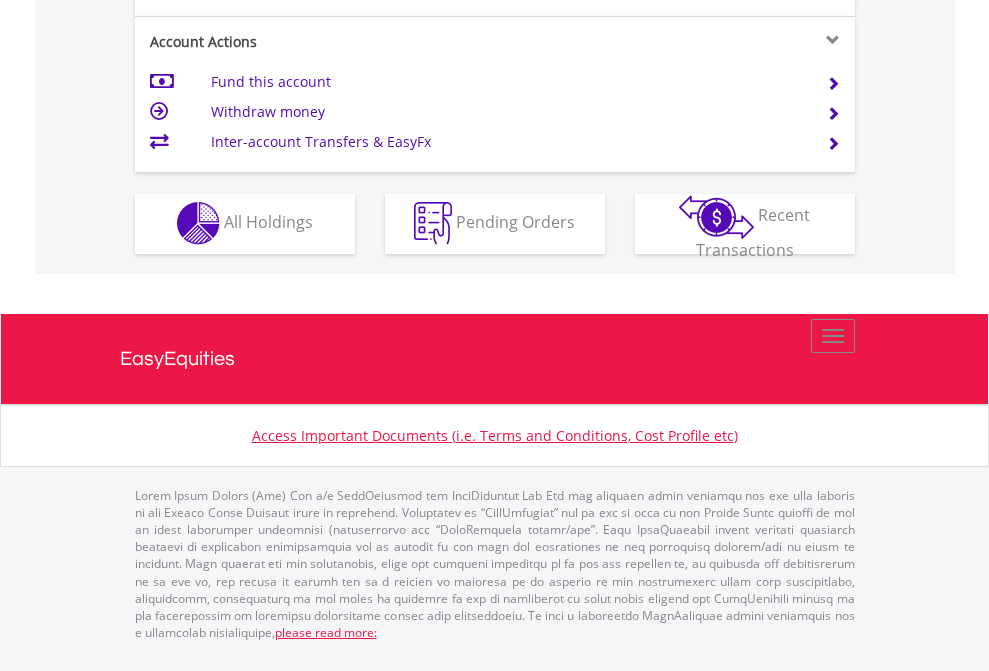 click on "Investment types" at bounding box center (706, -353) 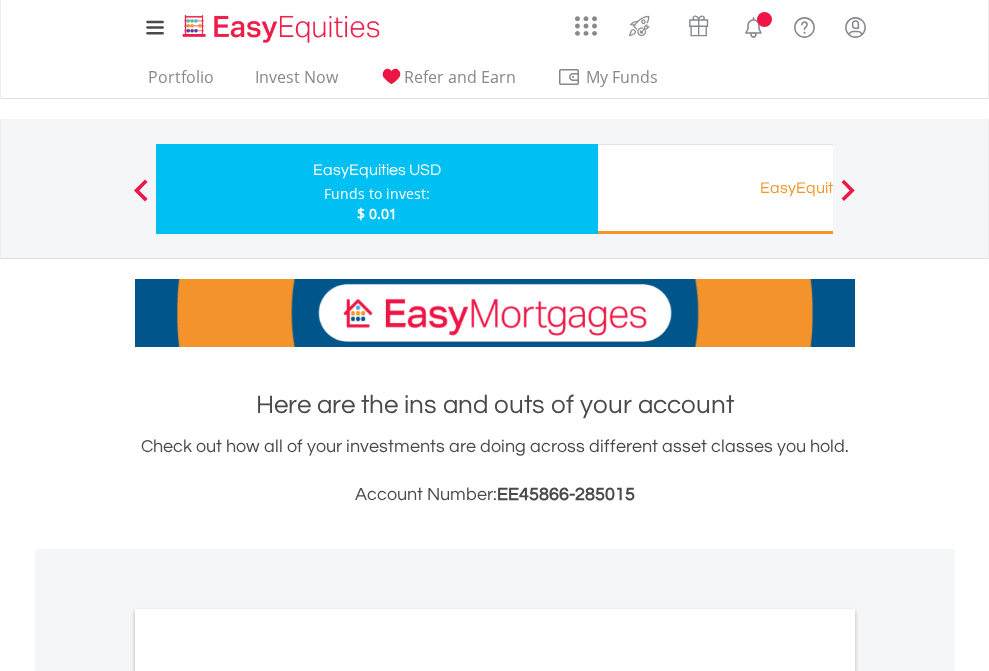 scroll, scrollTop: 0, scrollLeft: 0, axis: both 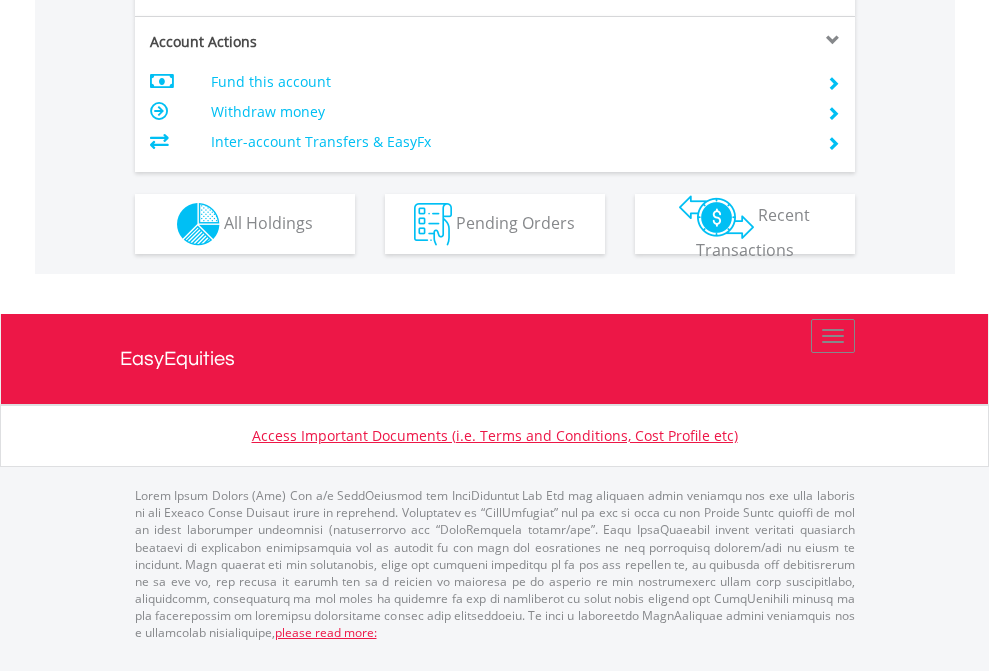 click on "Investment types" at bounding box center [706, -337] 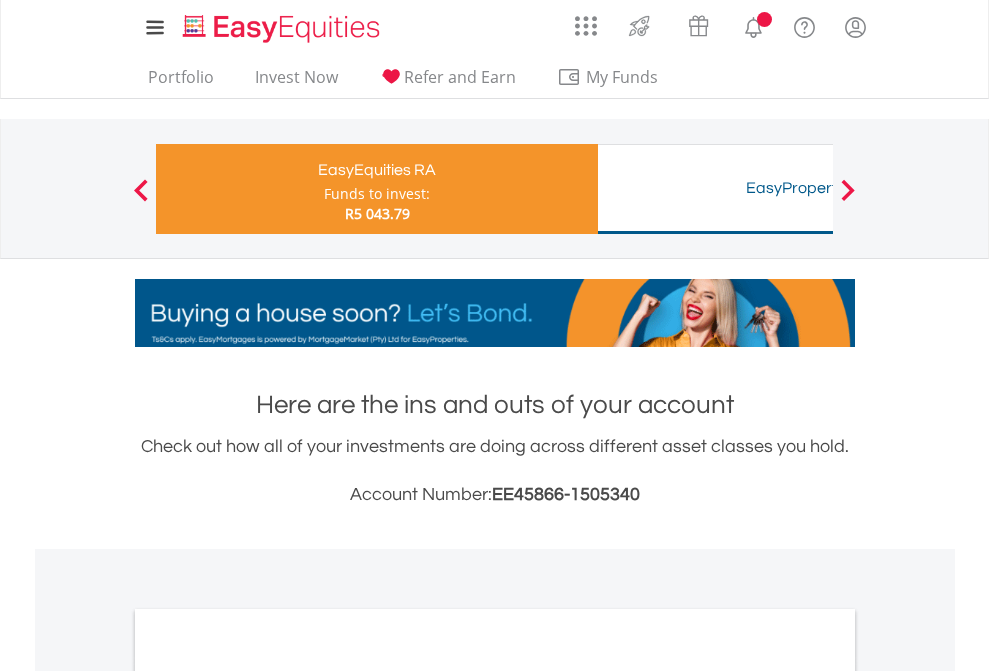 scroll, scrollTop: 0, scrollLeft: 0, axis: both 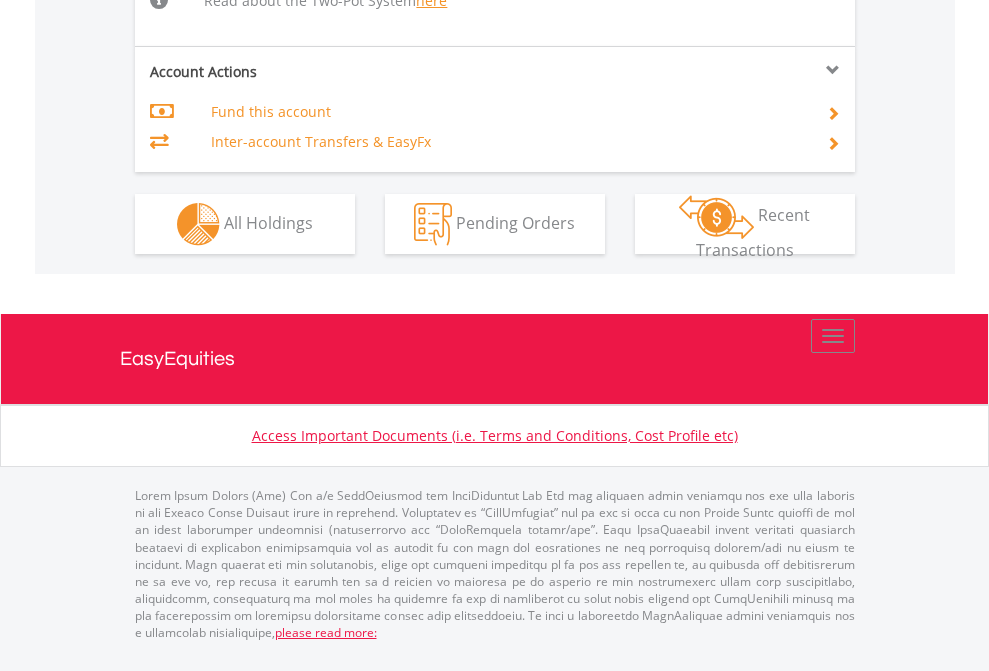 click on "Investment types" at bounding box center [706, -518] 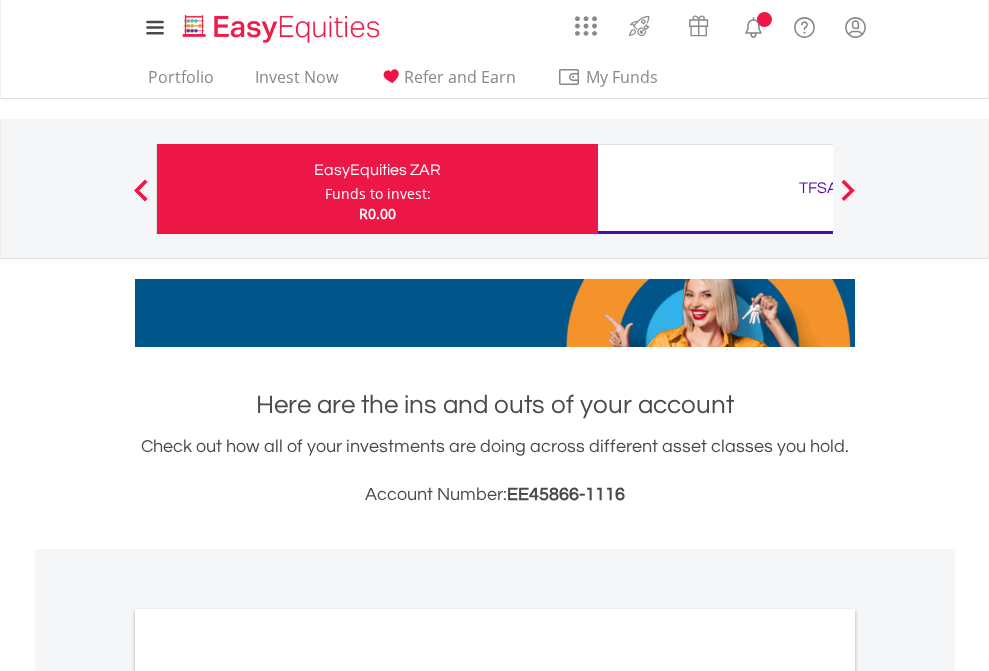 scroll, scrollTop: 0, scrollLeft: 0, axis: both 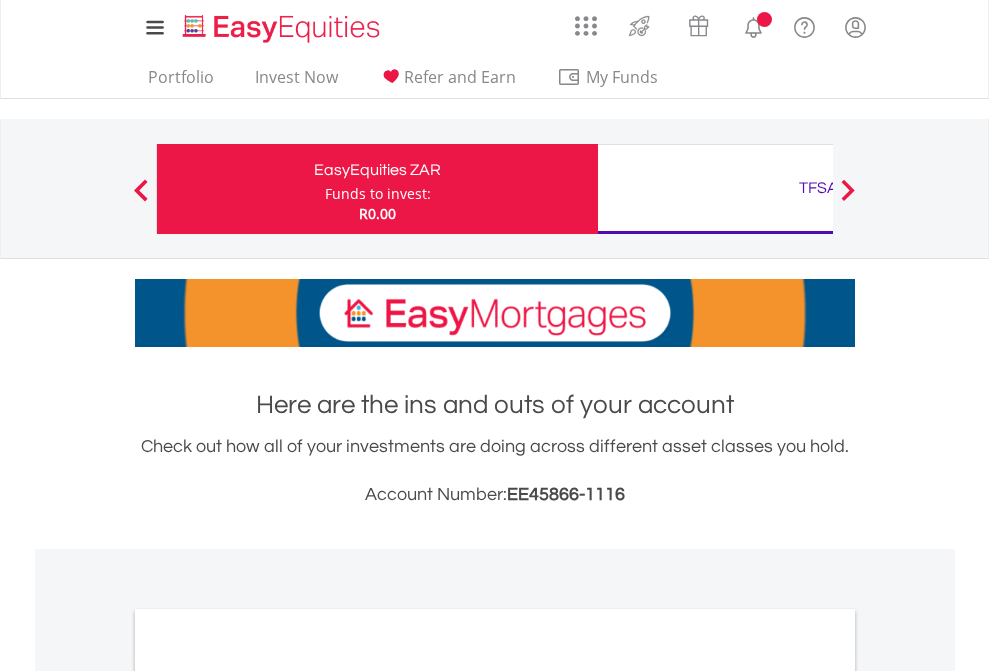 click on "All Holdings" at bounding box center (268, 1096) 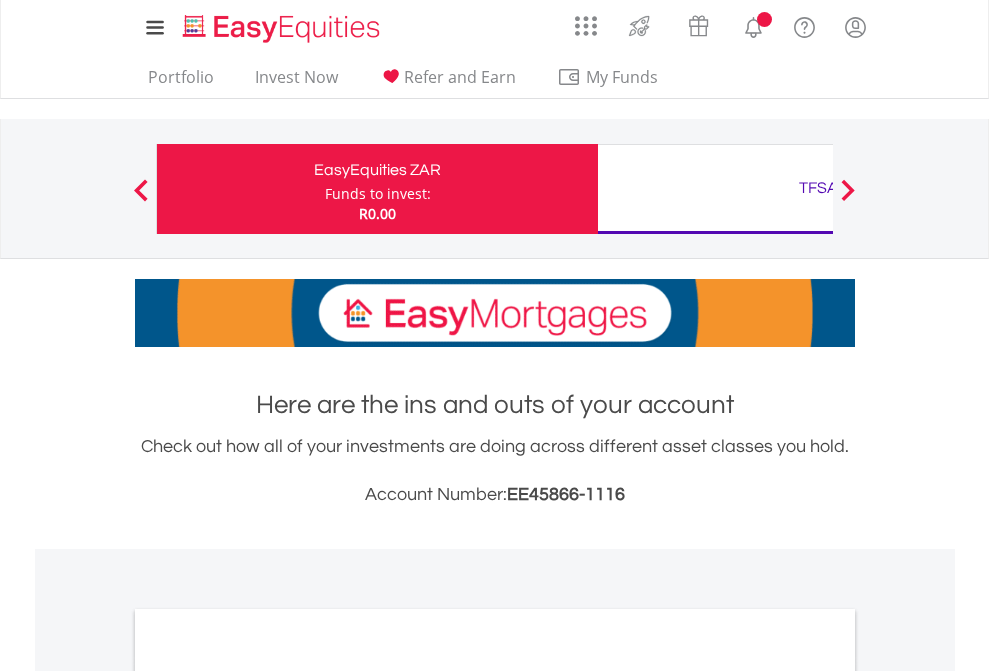 scroll, scrollTop: 1202, scrollLeft: 0, axis: vertical 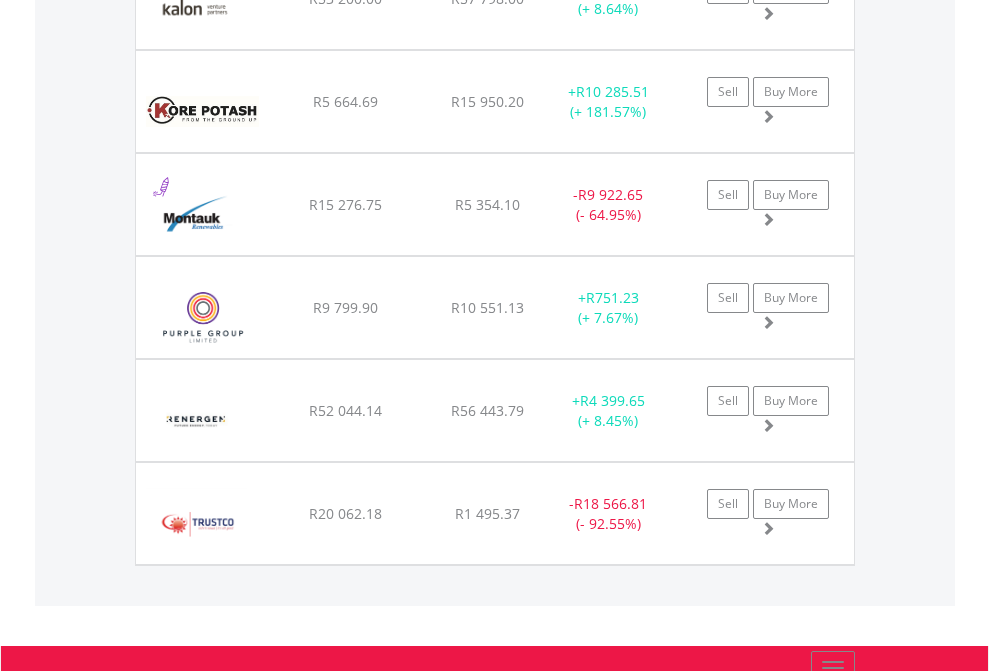 click on "TFSA" at bounding box center [818, -2076] 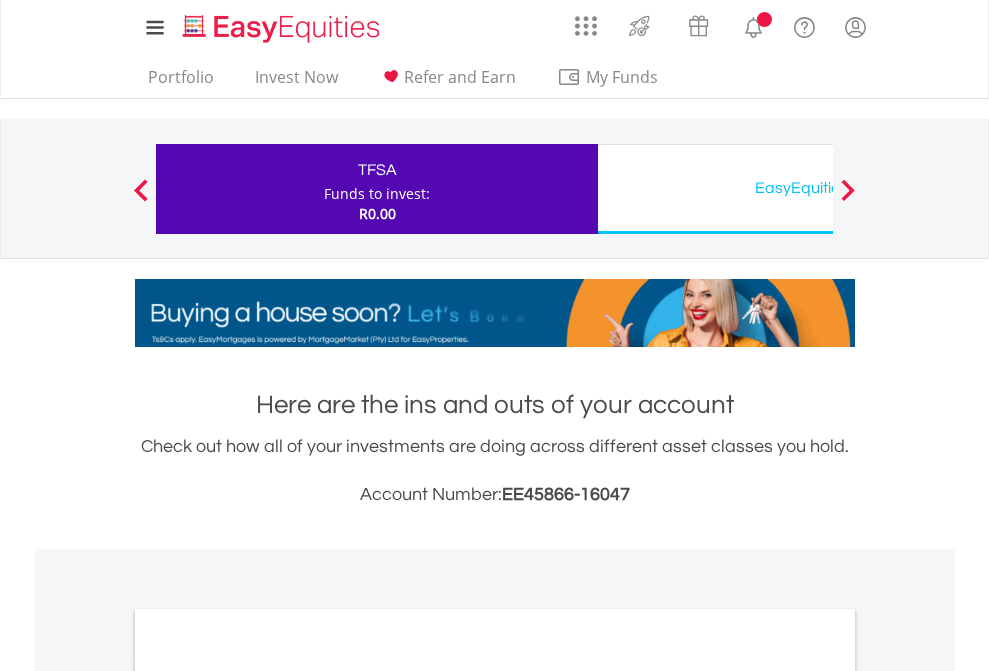 scroll, scrollTop: 0, scrollLeft: 0, axis: both 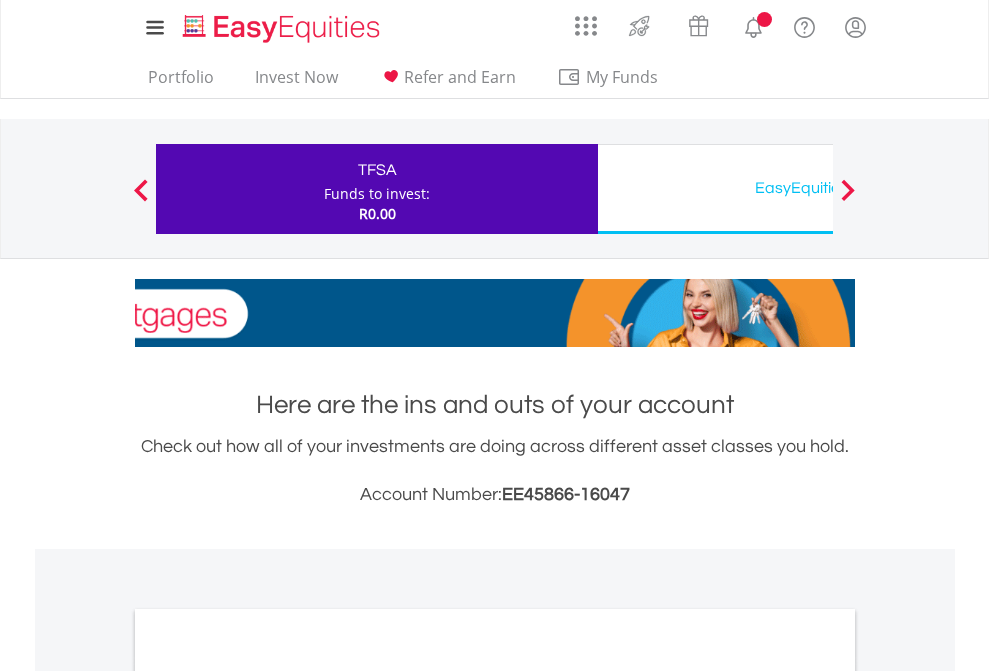 click on "All Holdings" at bounding box center (268, 1096) 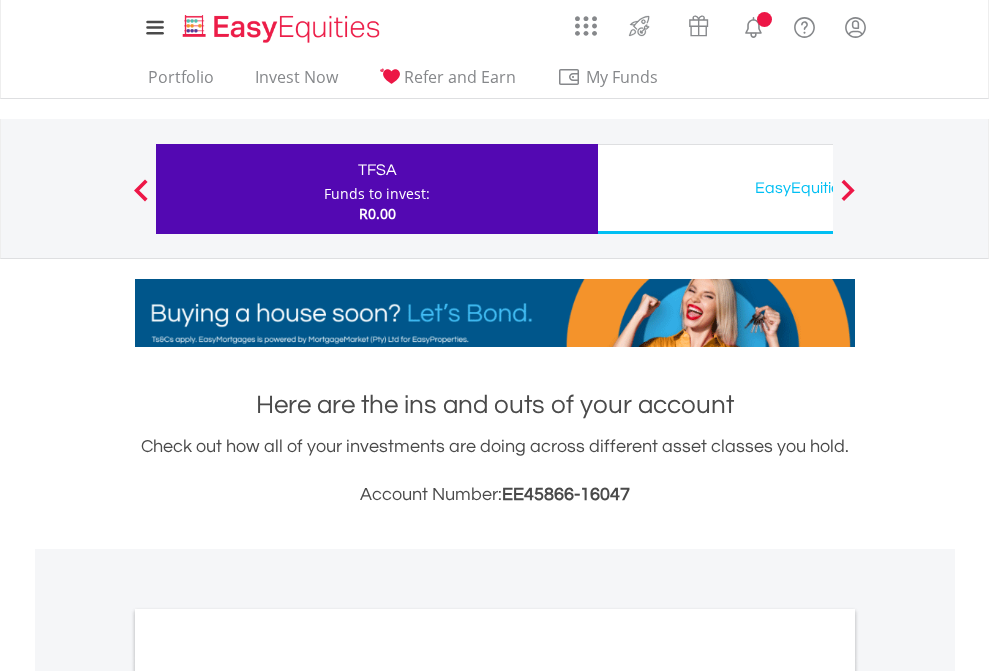 scroll, scrollTop: 1202, scrollLeft: 0, axis: vertical 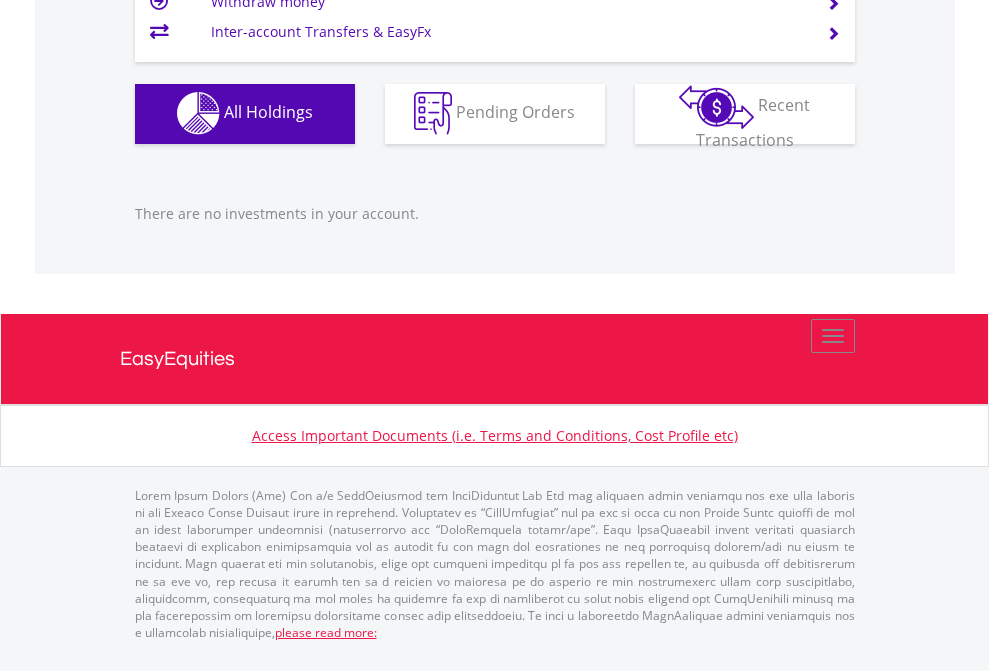 click on "EasyEquities USD" at bounding box center [818, -1142] 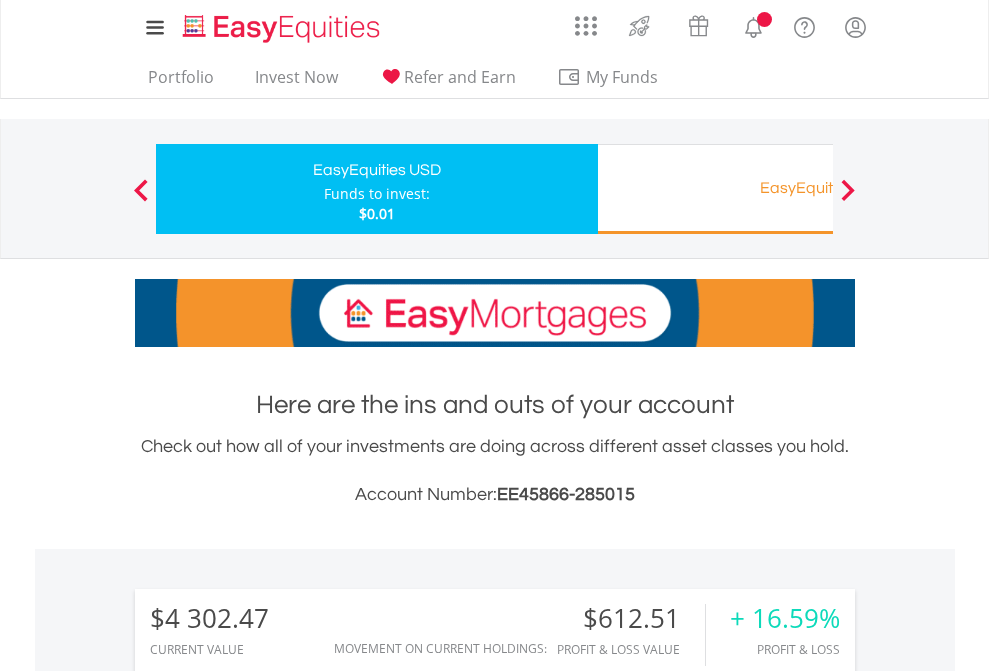 scroll, scrollTop: 0, scrollLeft: 0, axis: both 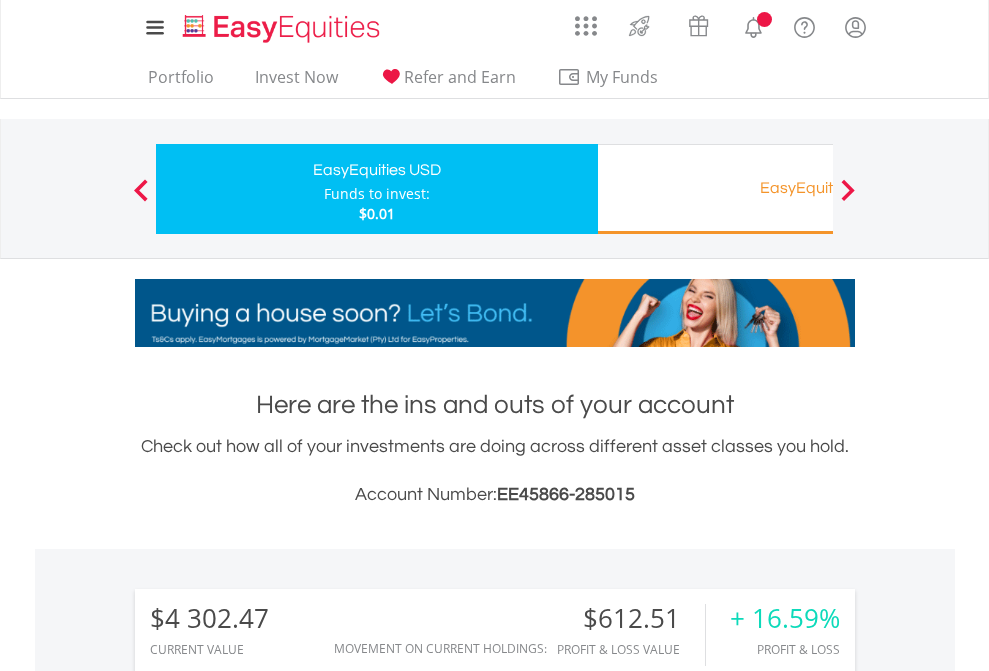 click on "All Holdings" at bounding box center (268, 1466) 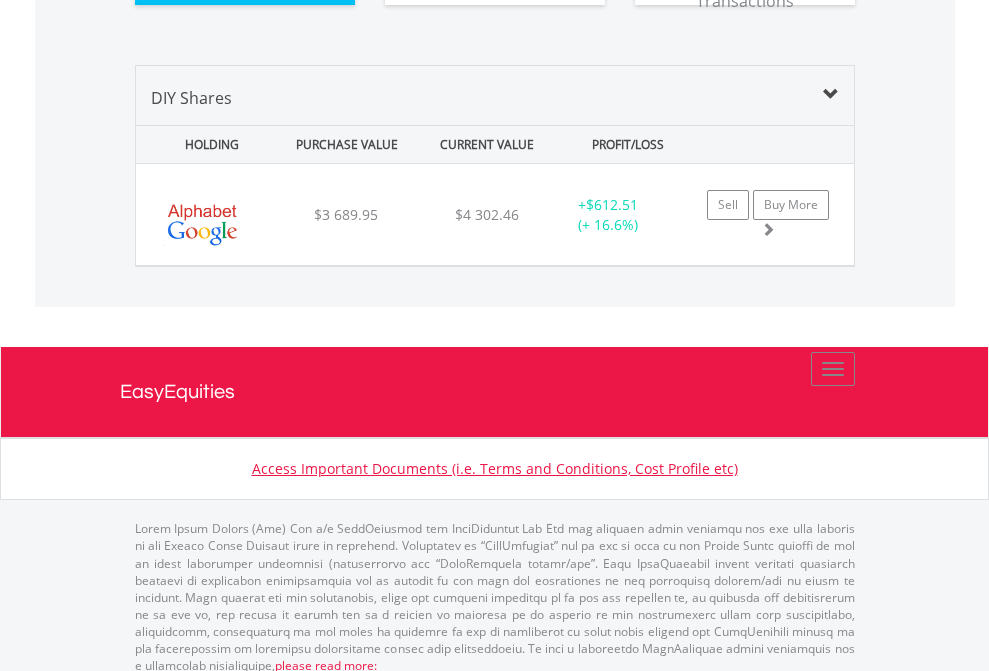 scroll, scrollTop: 2224, scrollLeft: 0, axis: vertical 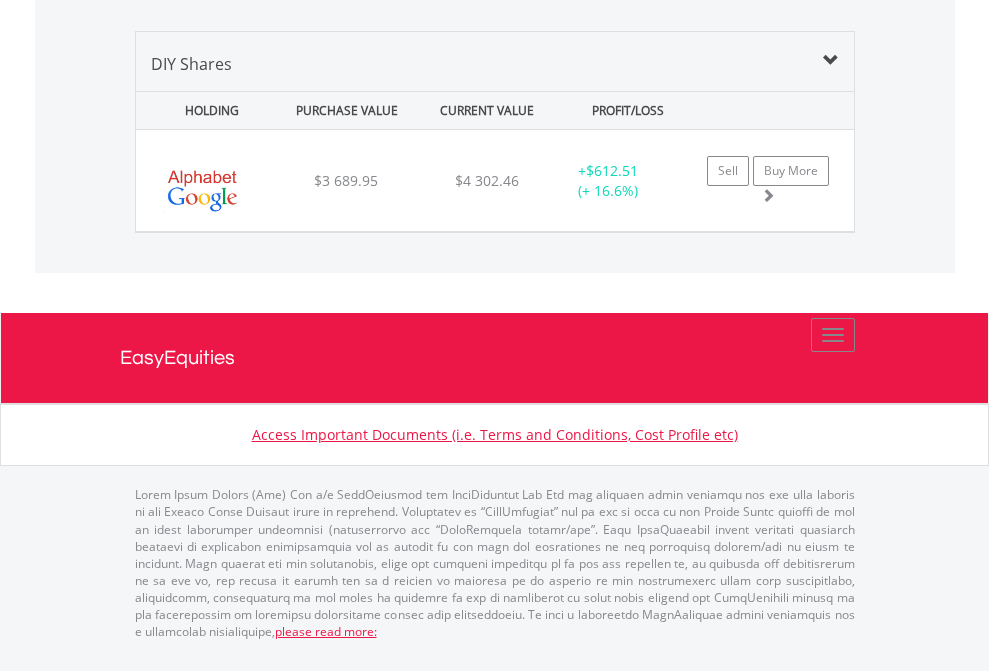 click on "EasyEquities RA" at bounding box center (818, -1339) 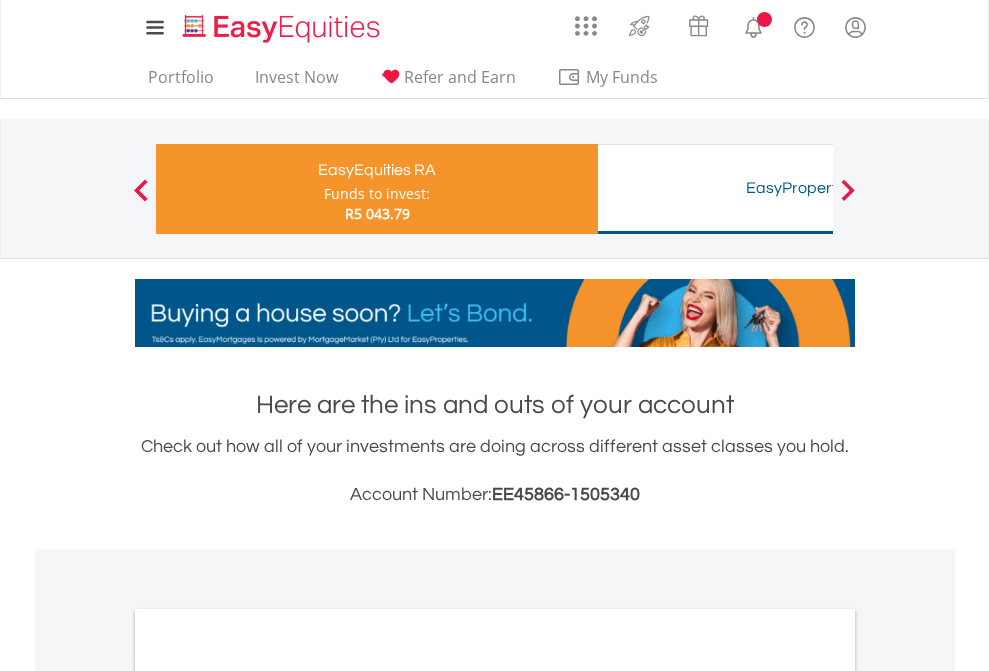 scroll, scrollTop: 0, scrollLeft: 0, axis: both 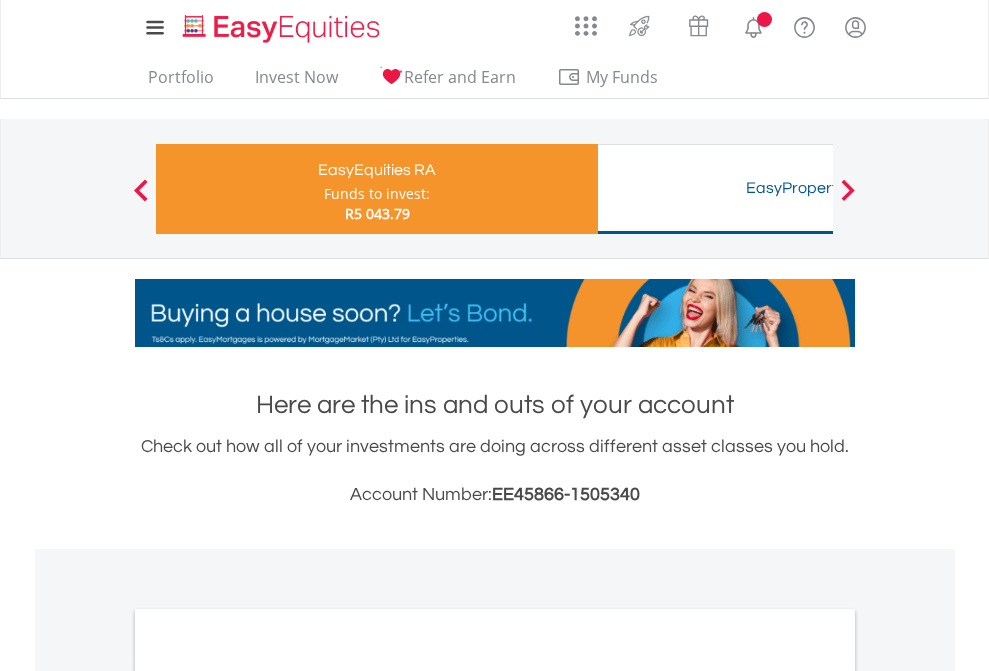 click on "All Holdings" at bounding box center [268, 1066] 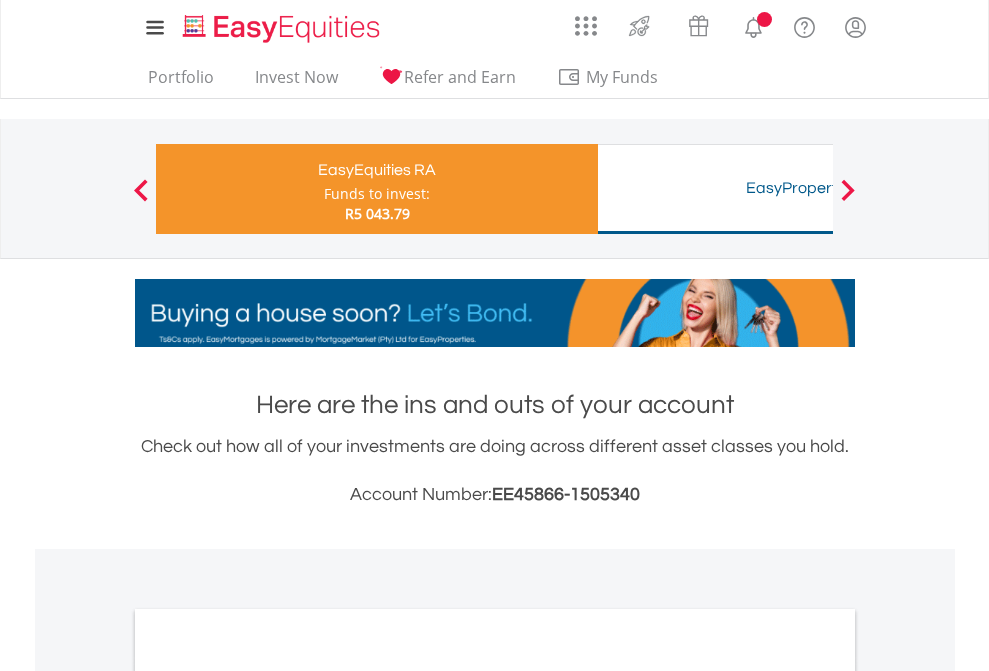 scroll, scrollTop: 1613, scrollLeft: 0, axis: vertical 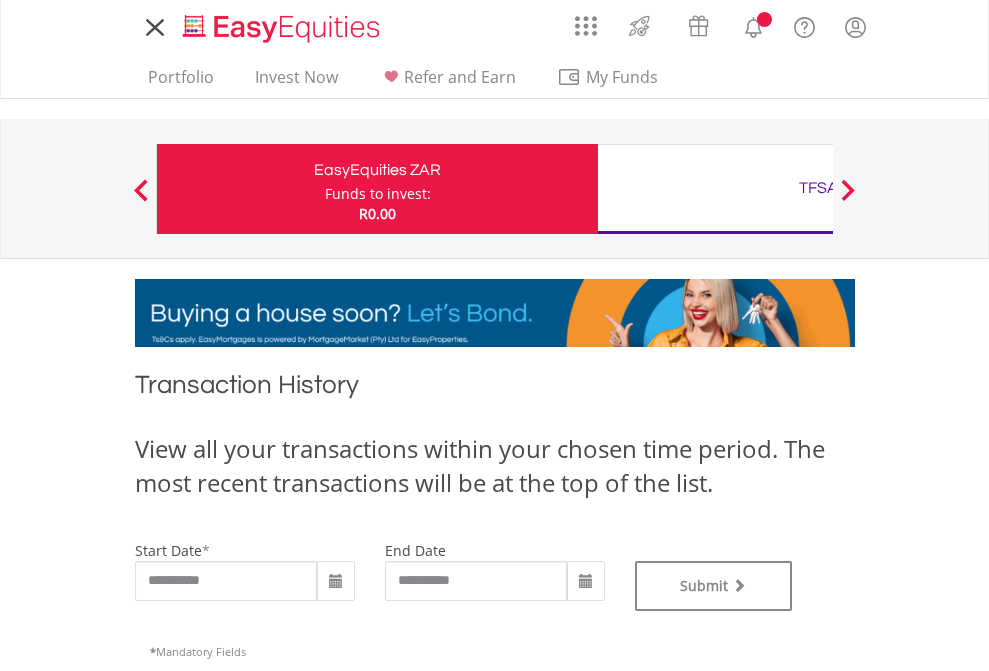 type on "**********" 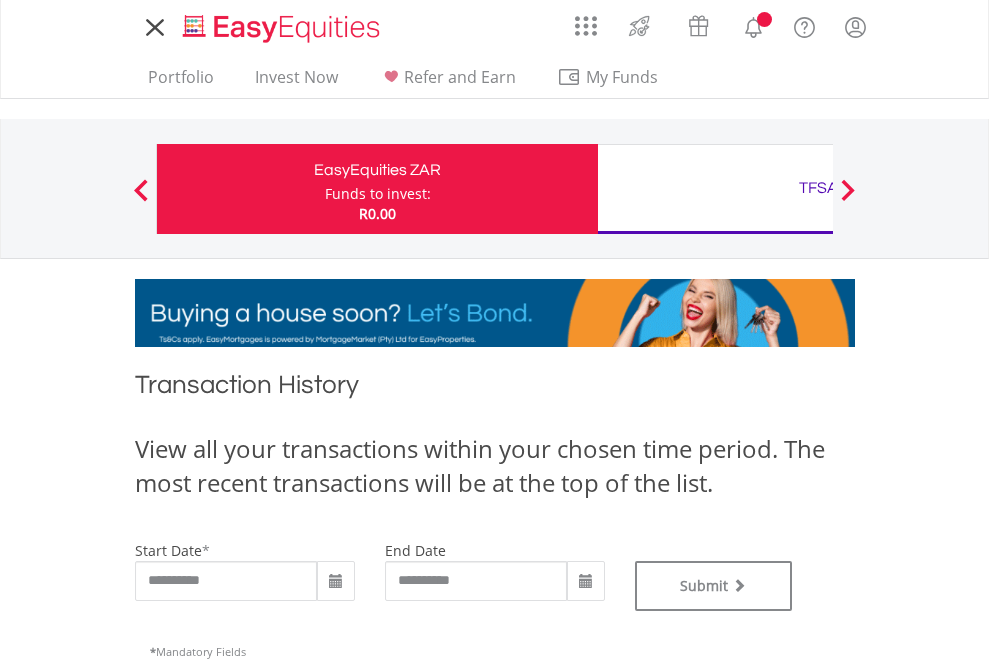type on "**********" 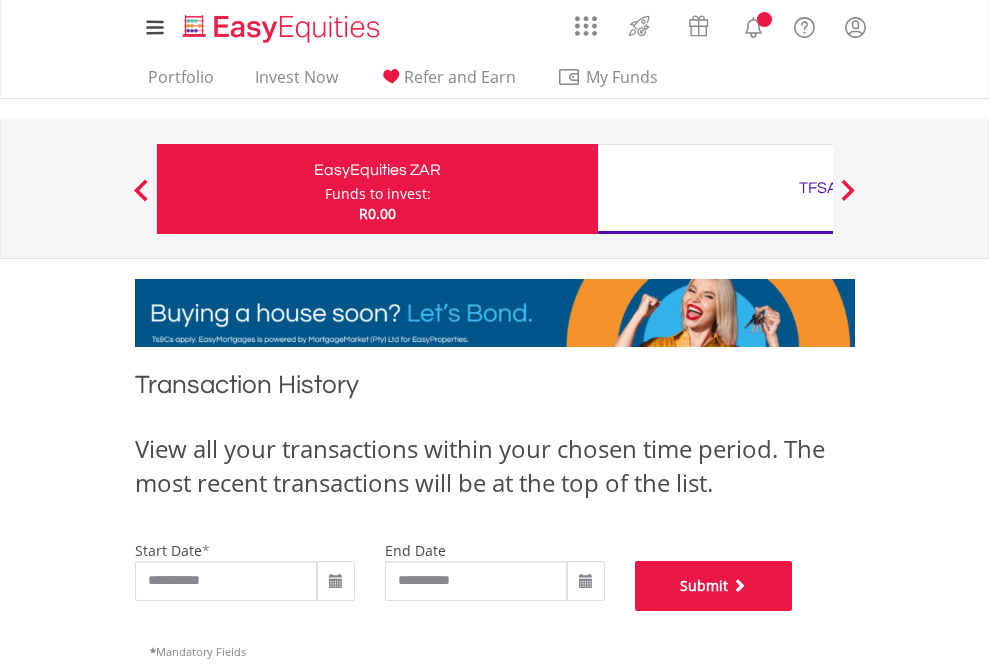 click on "Submit" at bounding box center (714, 586) 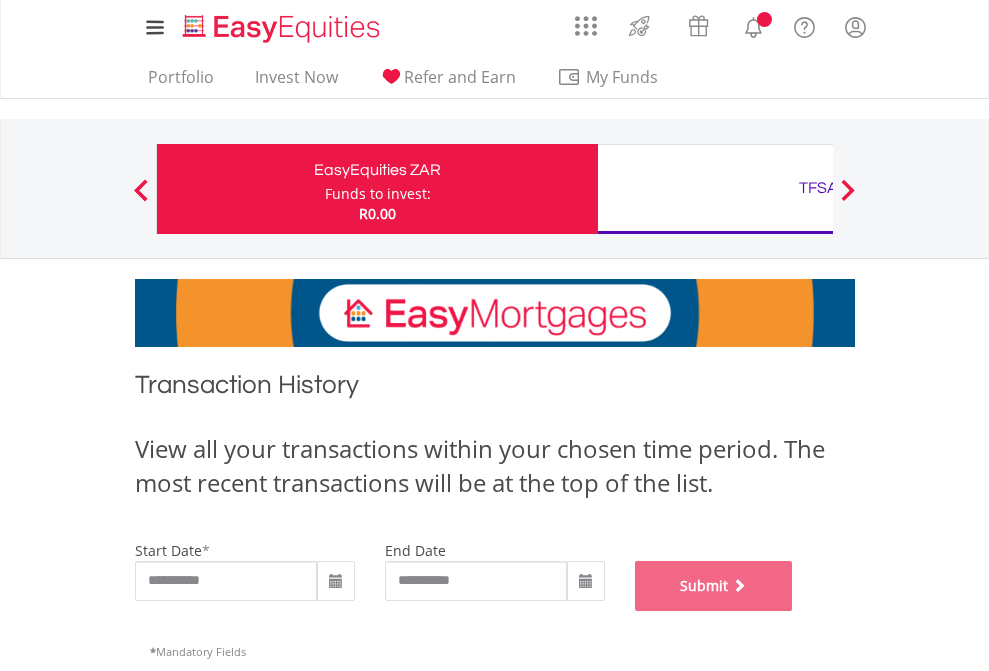 scroll, scrollTop: 811, scrollLeft: 0, axis: vertical 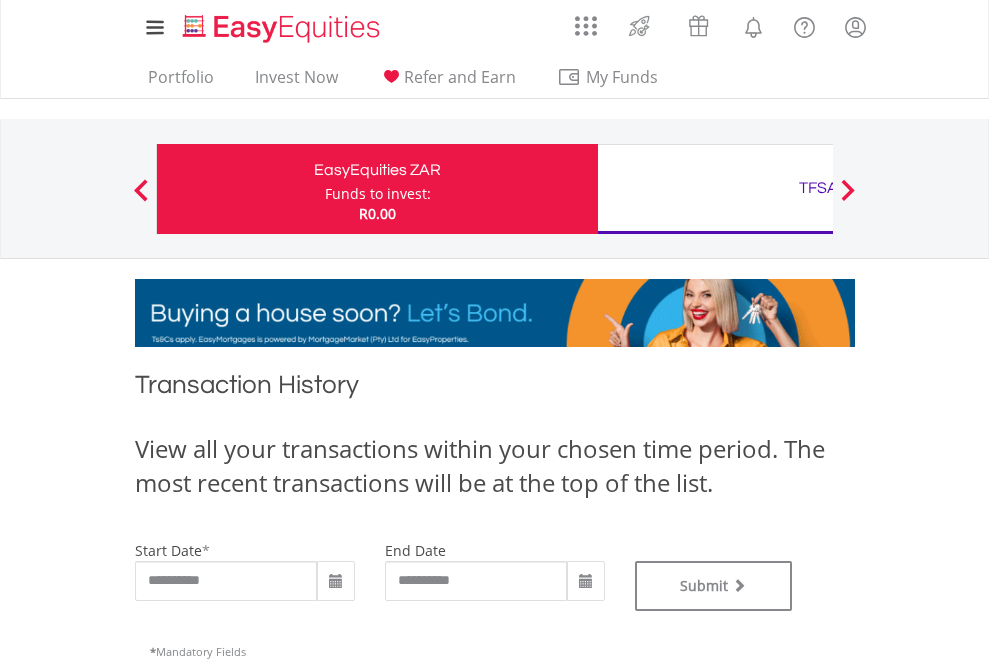 click on "TFSA" at bounding box center [818, 188] 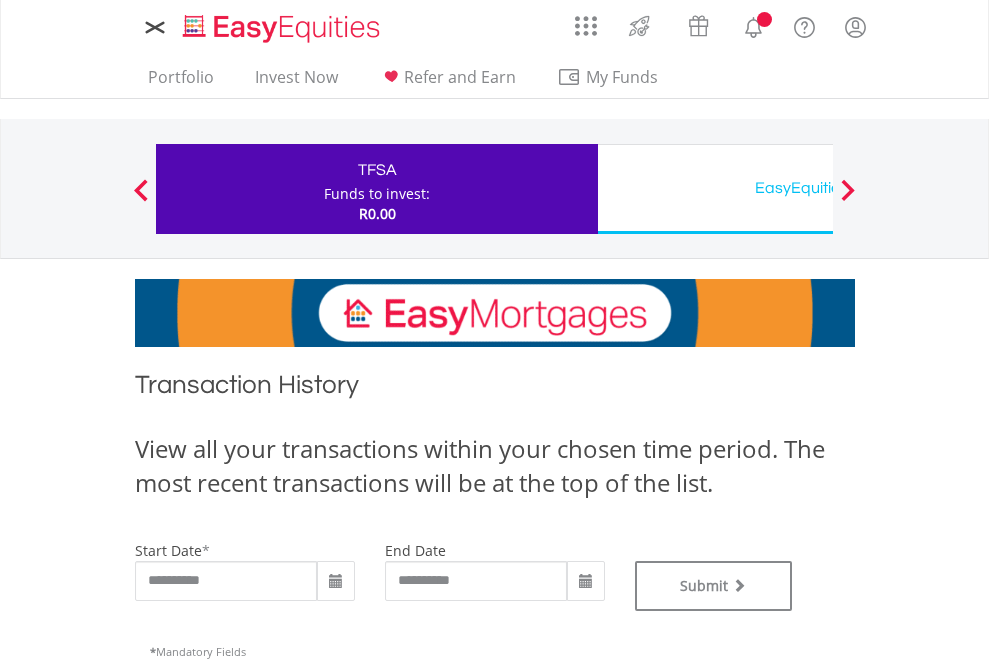 scroll, scrollTop: 0, scrollLeft: 0, axis: both 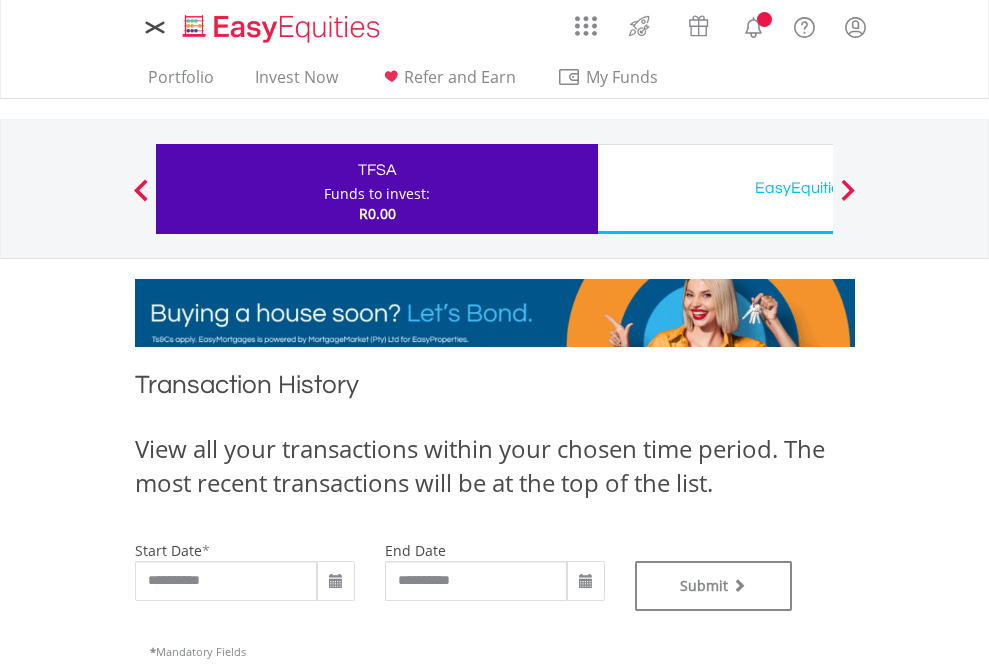 type on "**********" 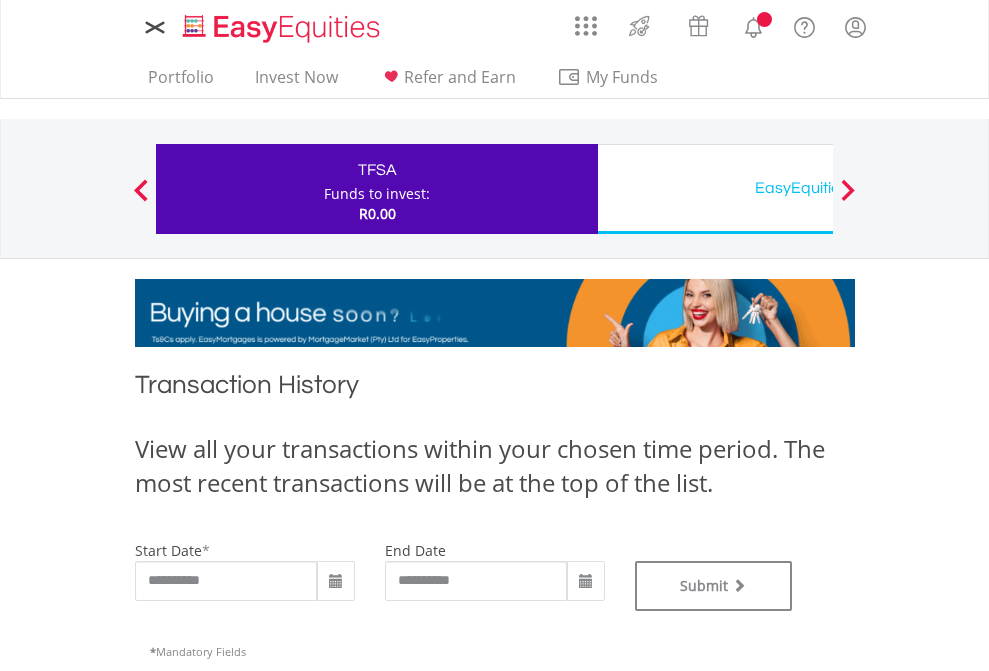 type on "**********" 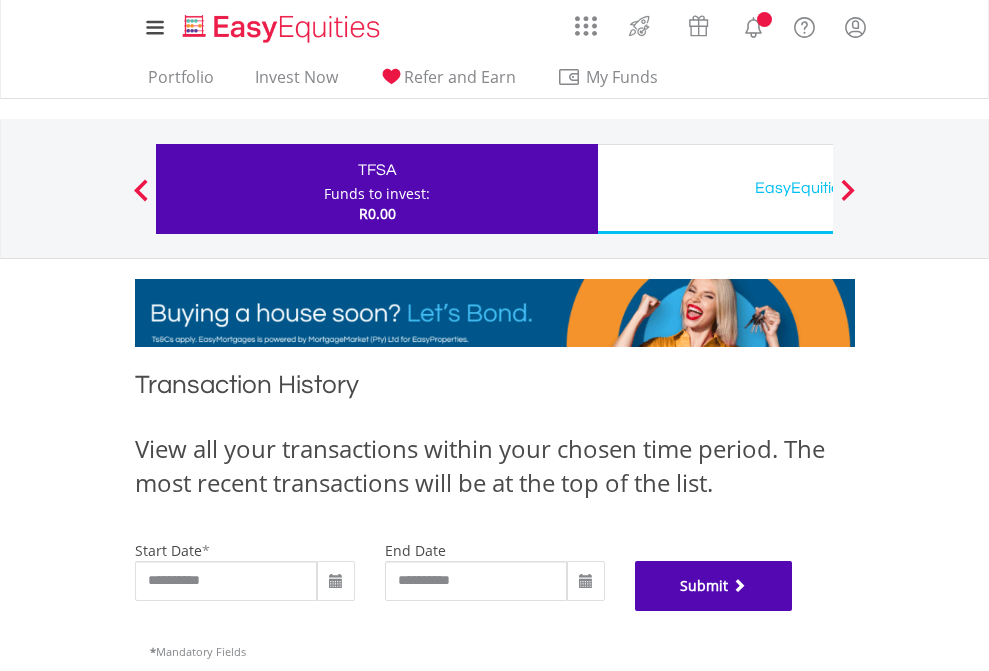 click on "Submit" at bounding box center (714, 586) 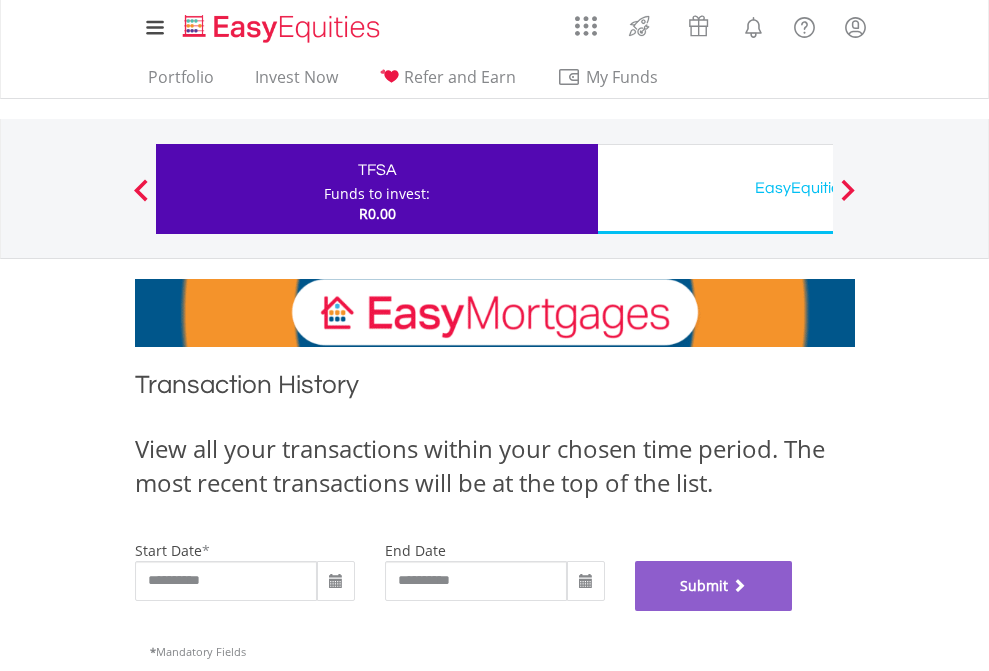 scroll, scrollTop: 811, scrollLeft: 0, axis: vertical 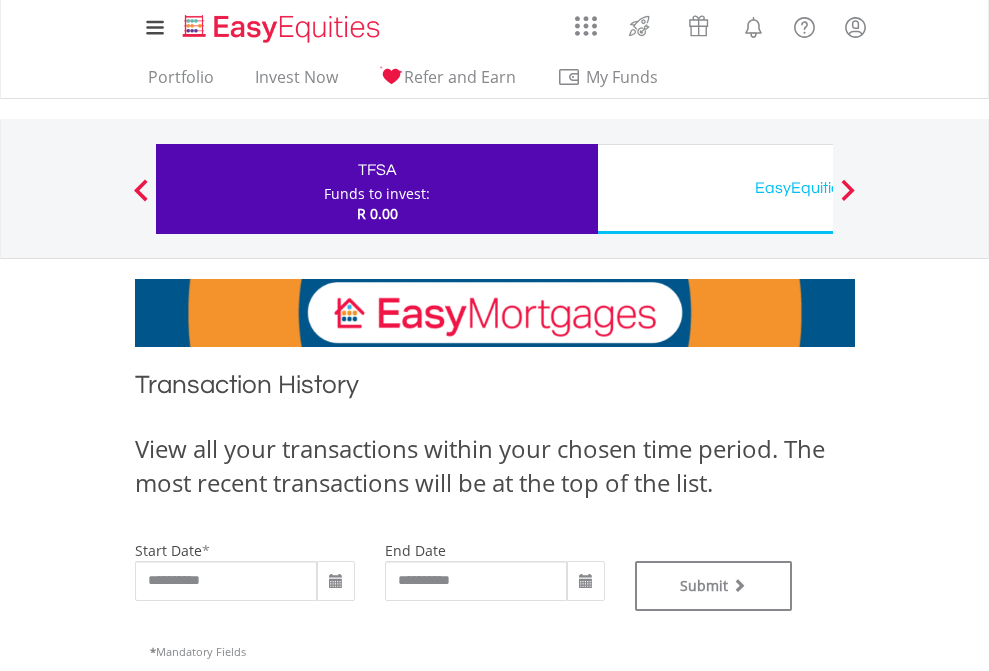 click on "EasyEquities USD" at bounding box center (818, 188) 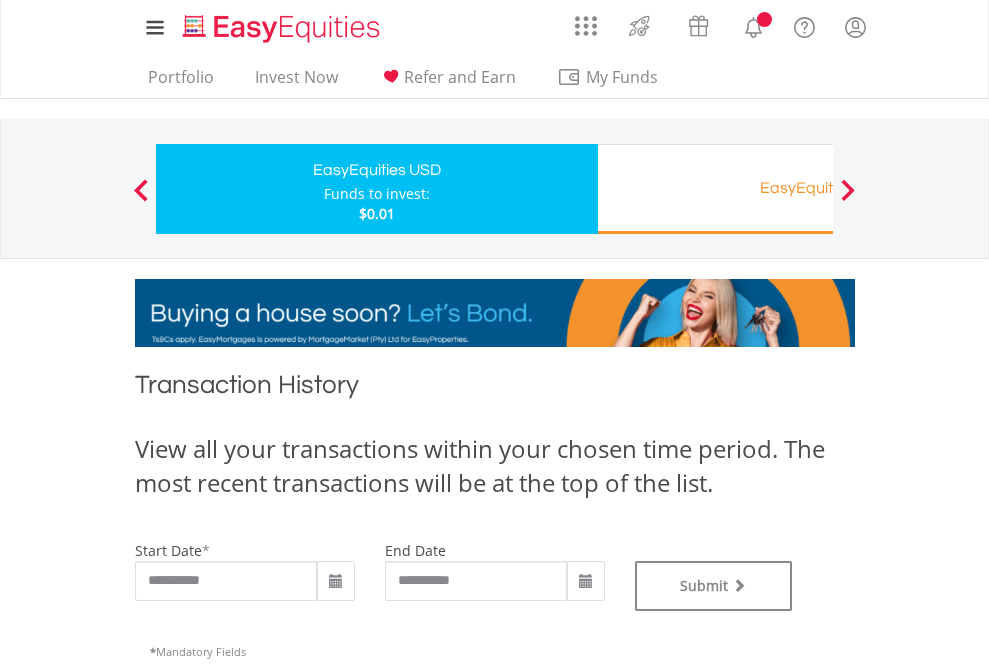 scroll, scrollTop: 0, scrollLeft: 0, axis: both 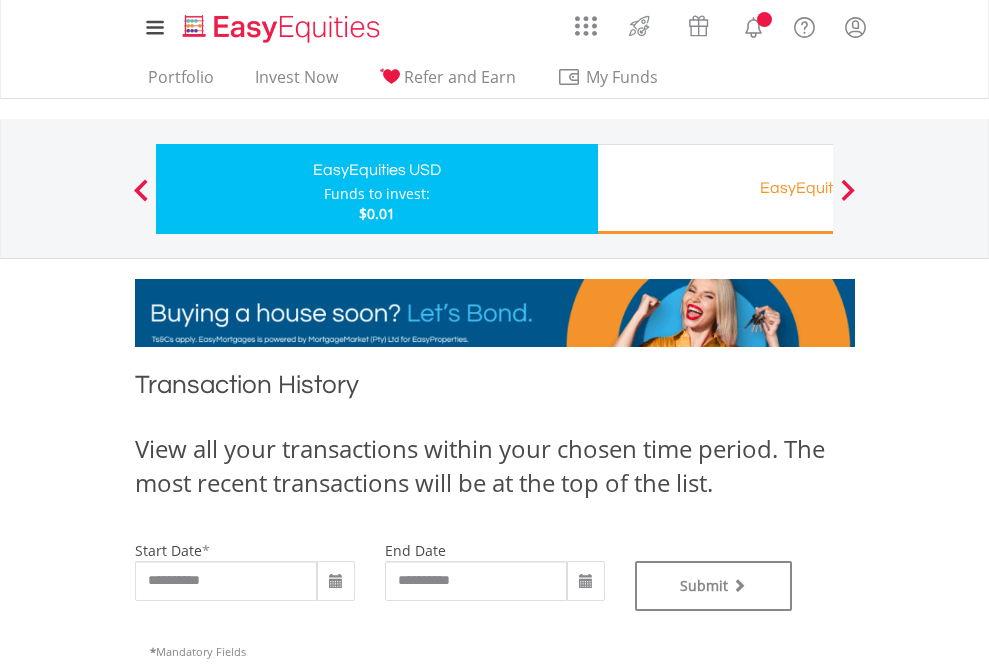 type on "**********" 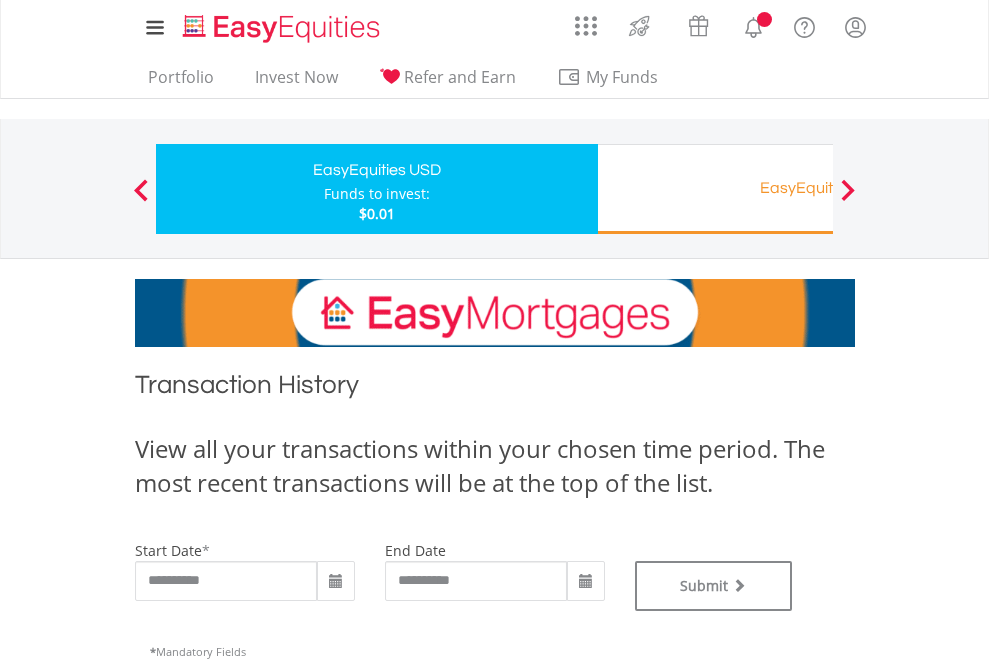 type on "**********" 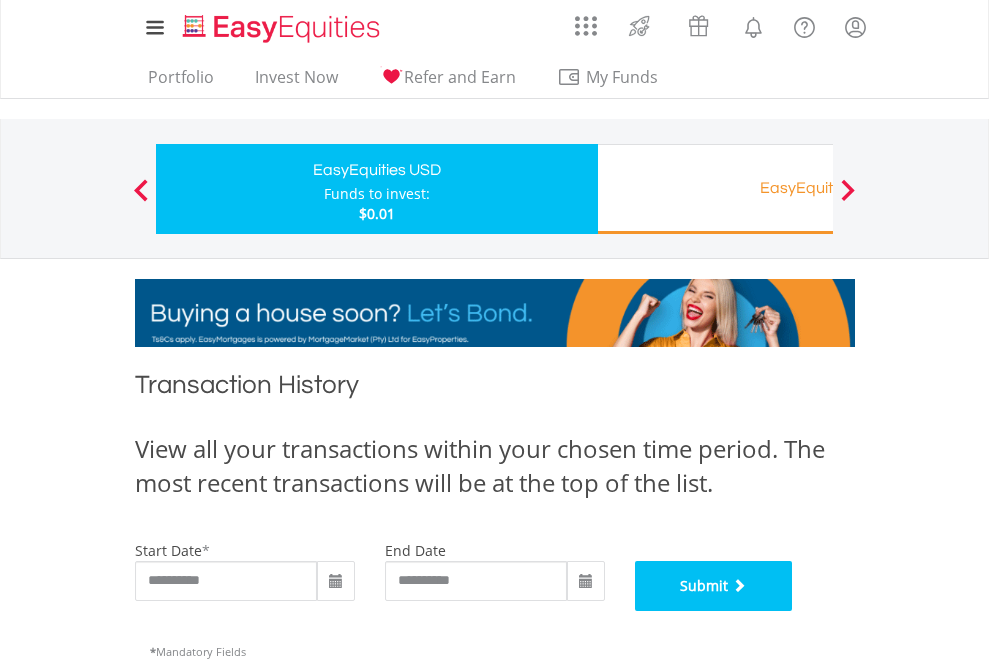 click on "Submit" at bounding box center [714, 586] 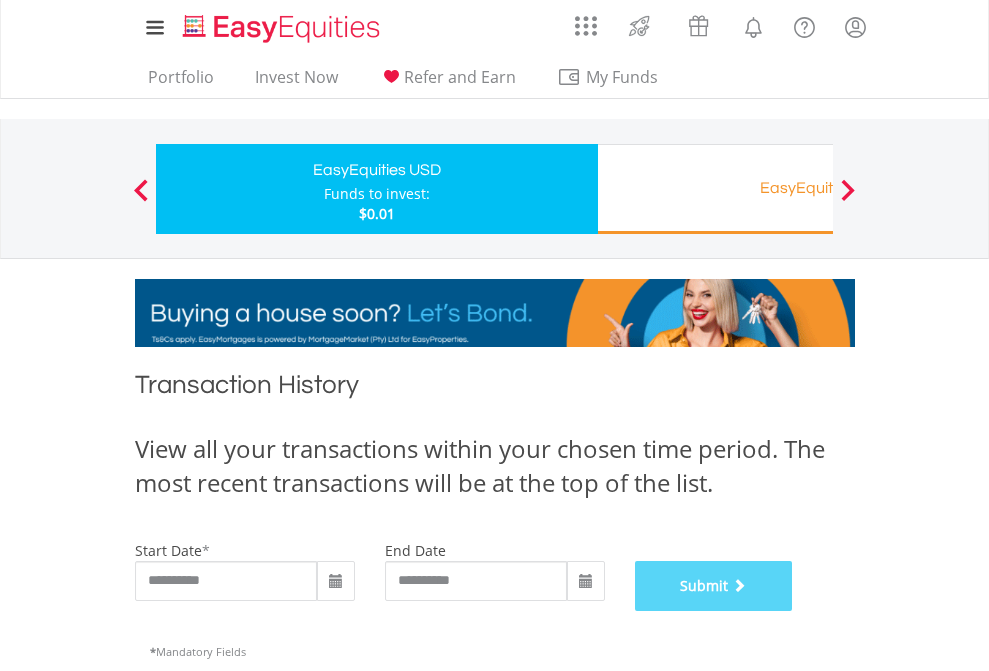 scroll, scrollTop: 811, scrollLeft: 0, axis: vertical 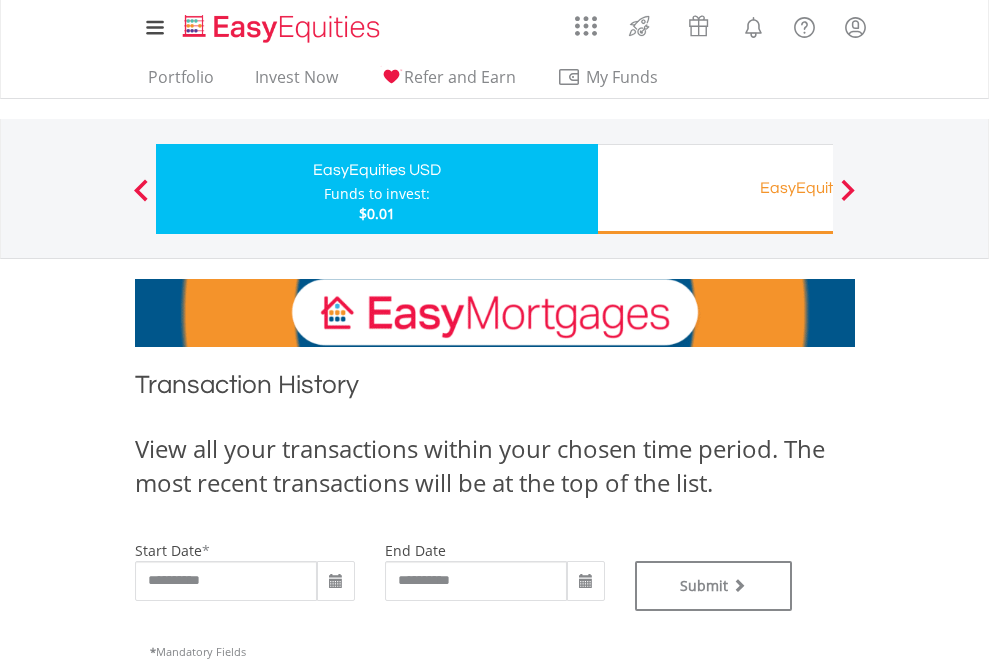 click on "EasyEquities RA" at bounding box center [818, 188] 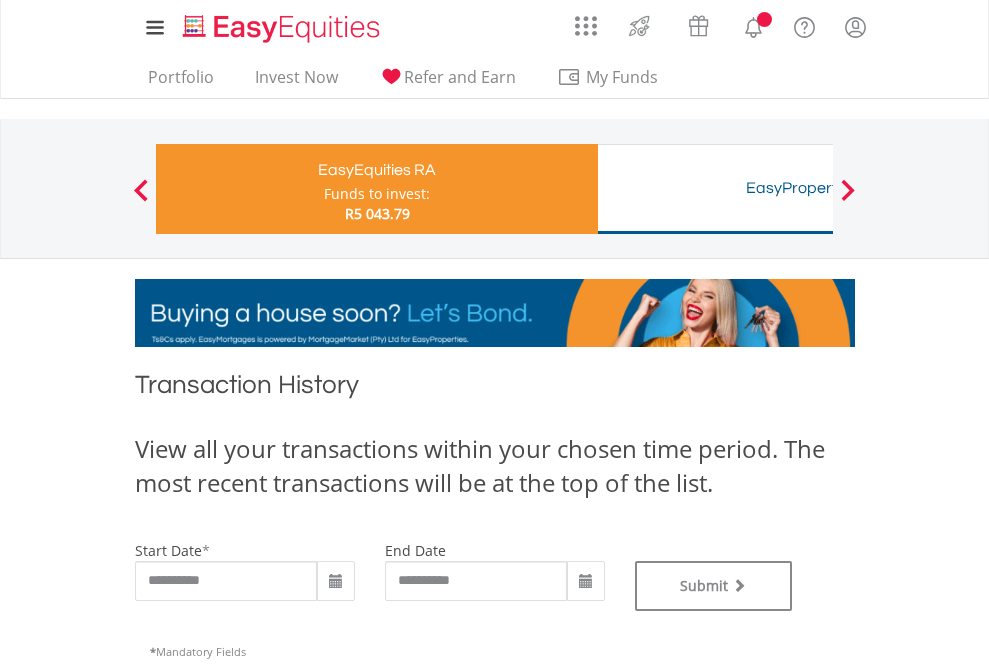 scroll, scrollTop: 0, scrollLeft: 0, axis: both 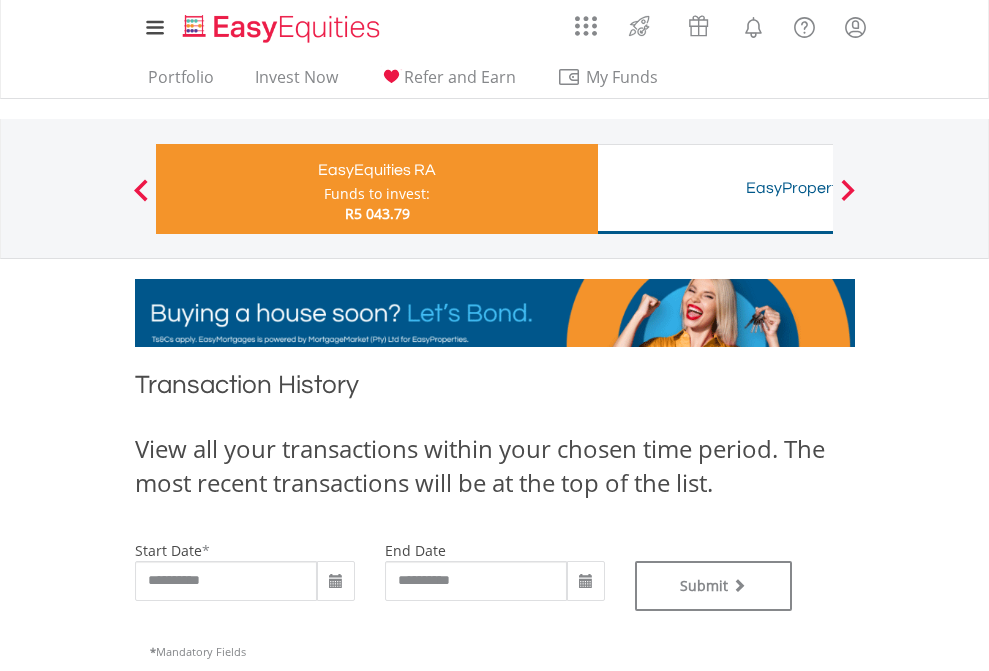 type on "**********" 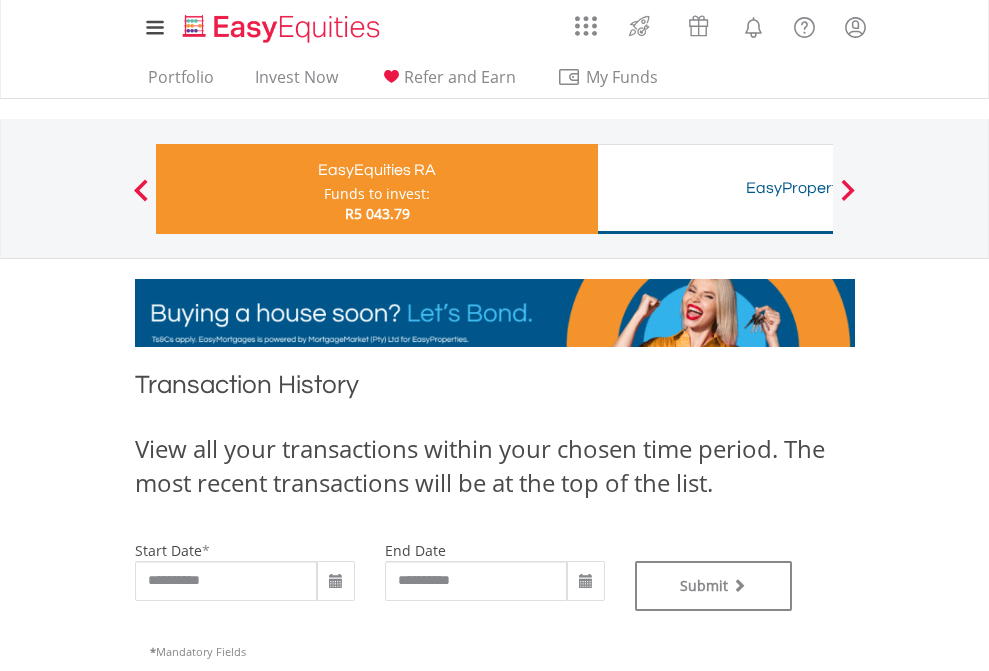 type on "**********" 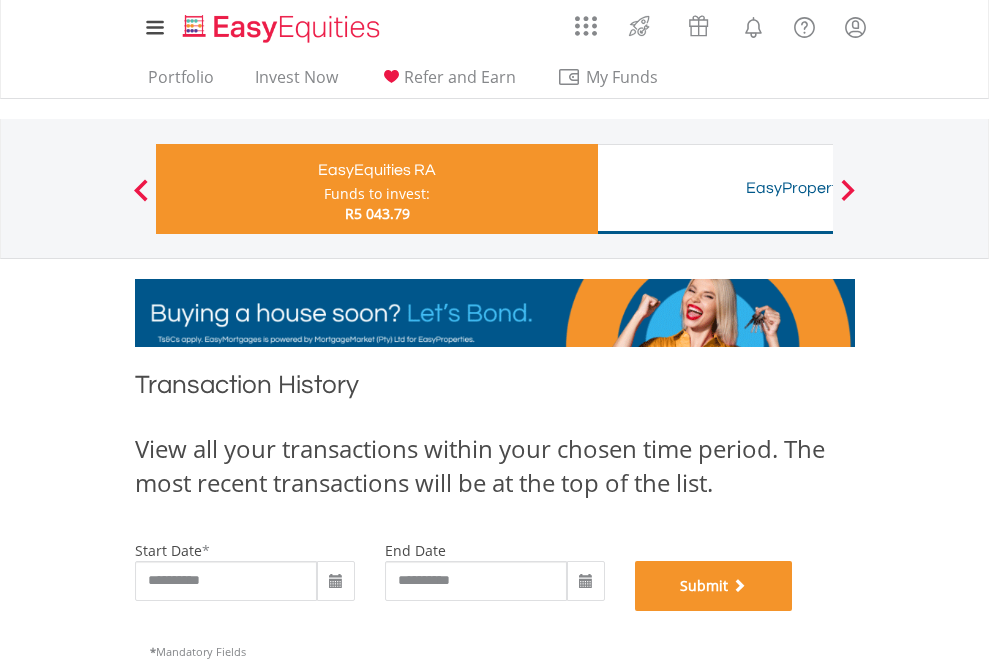 click on "Submit" at bounding box center [714, 586] 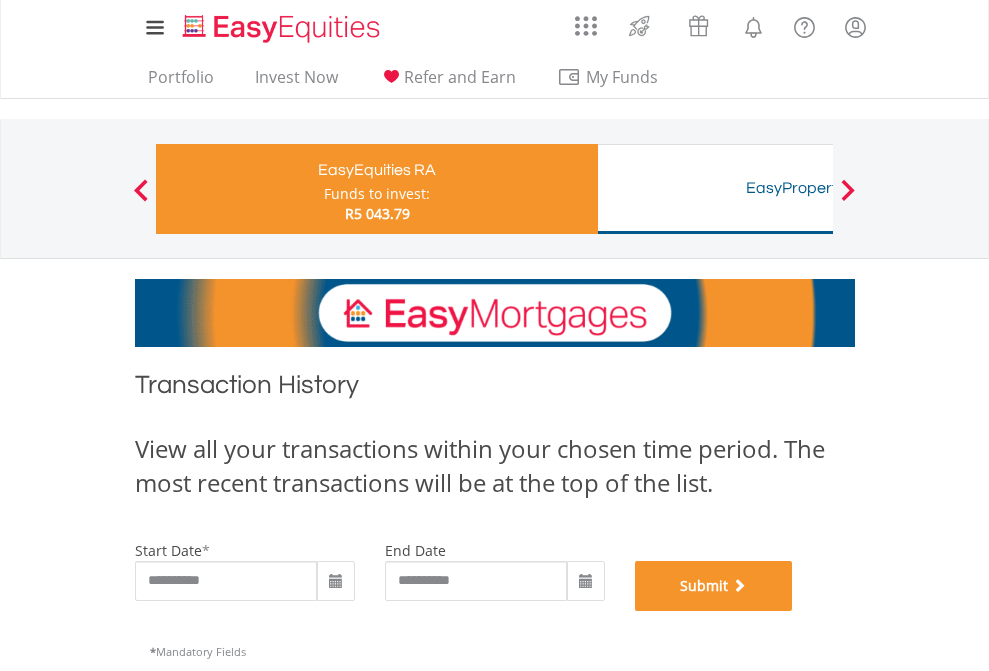 scroll, scrollTop: 811, scrollLeft: 0, axis: vertical 